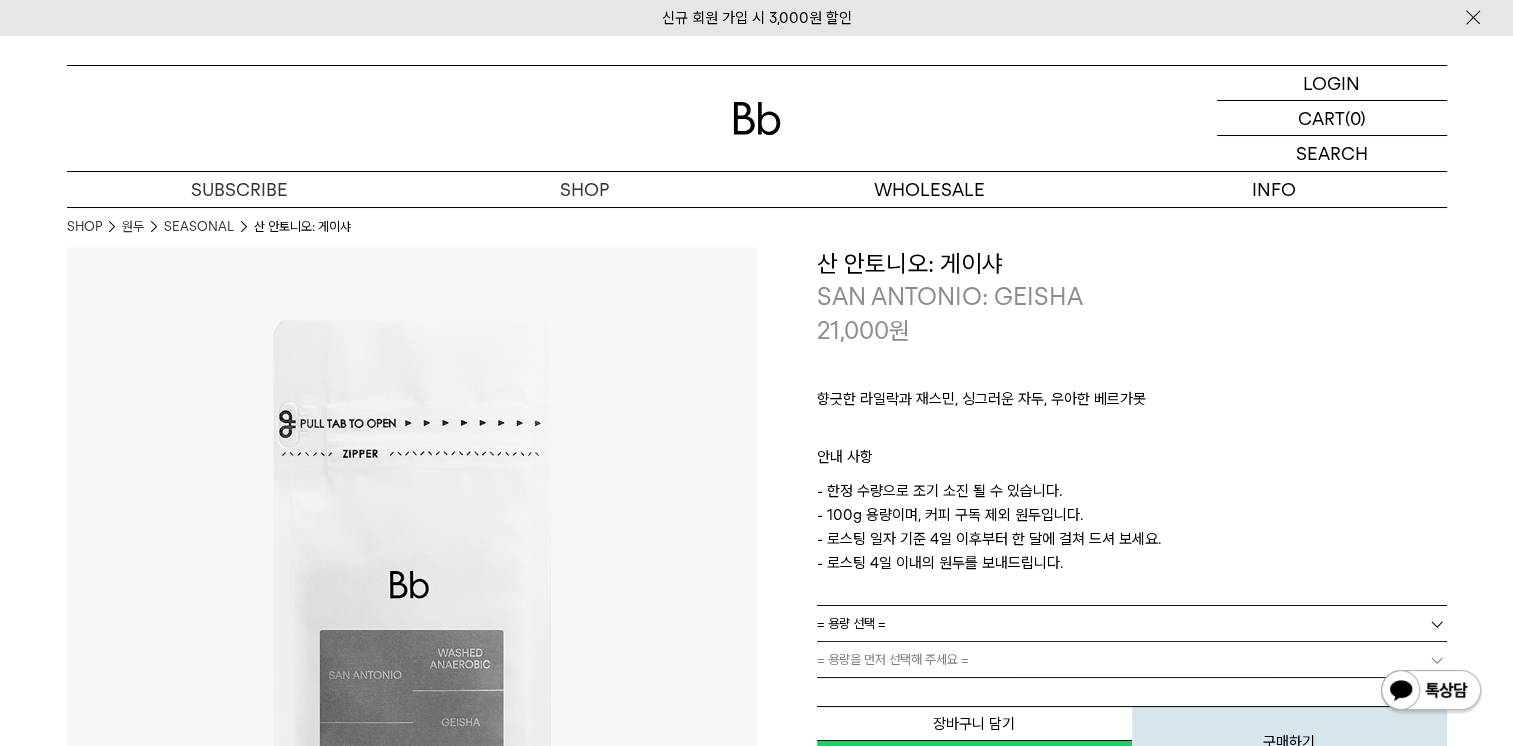 scroll, scrollTop: 0, scrollLeft: 0, axis: both 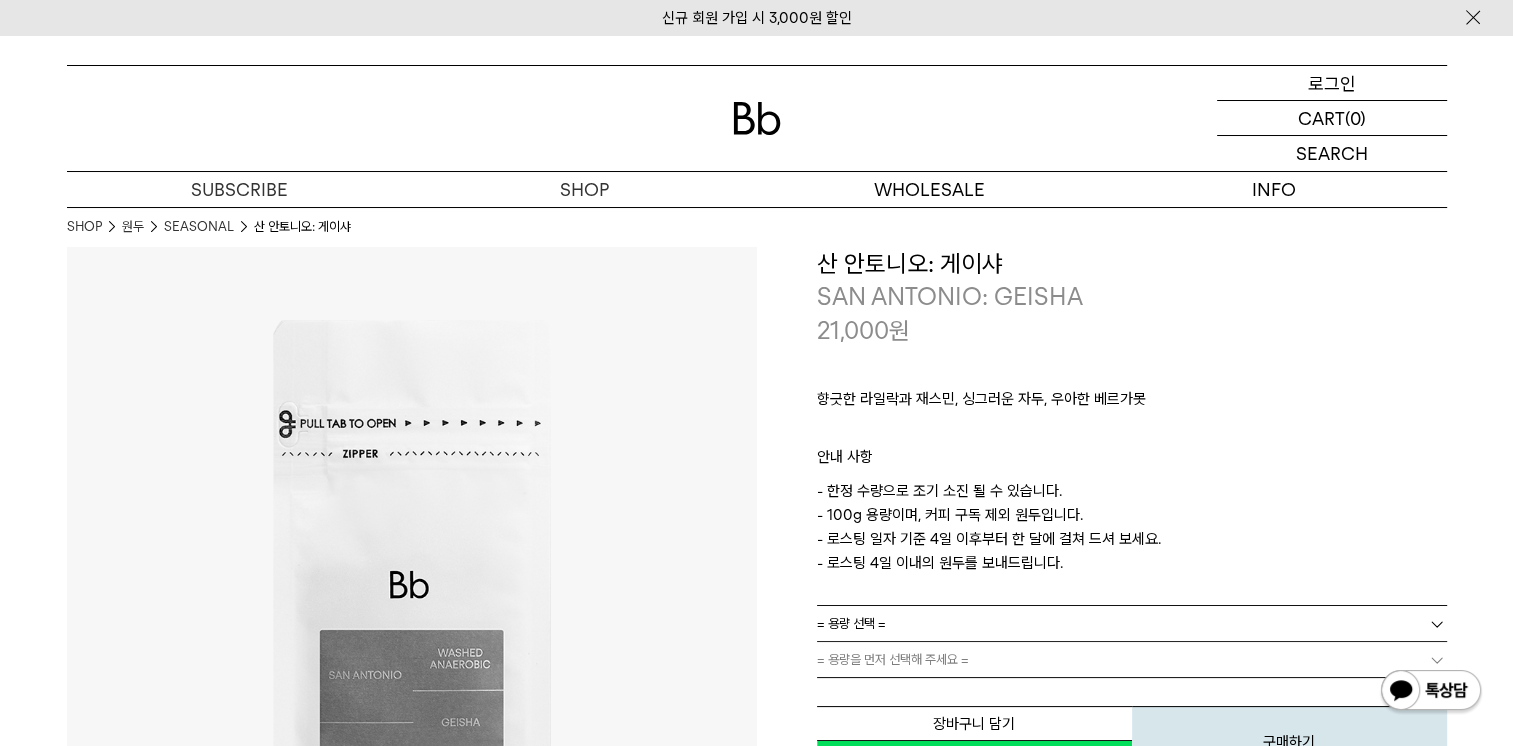 click on "로그인" at bounding box center [1332, 83] 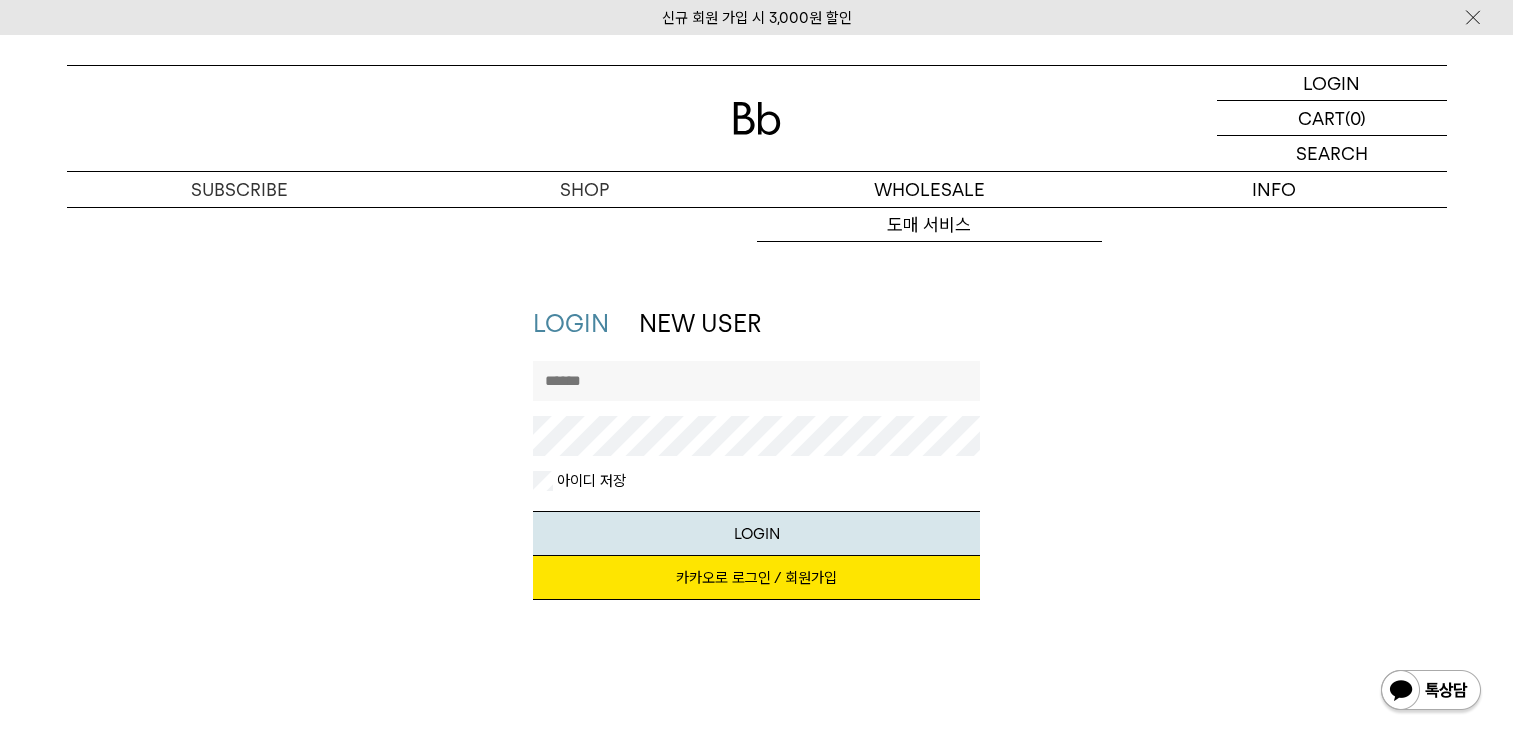 scroll, scrollTop: 0, scrollLeft: 0, axis: both 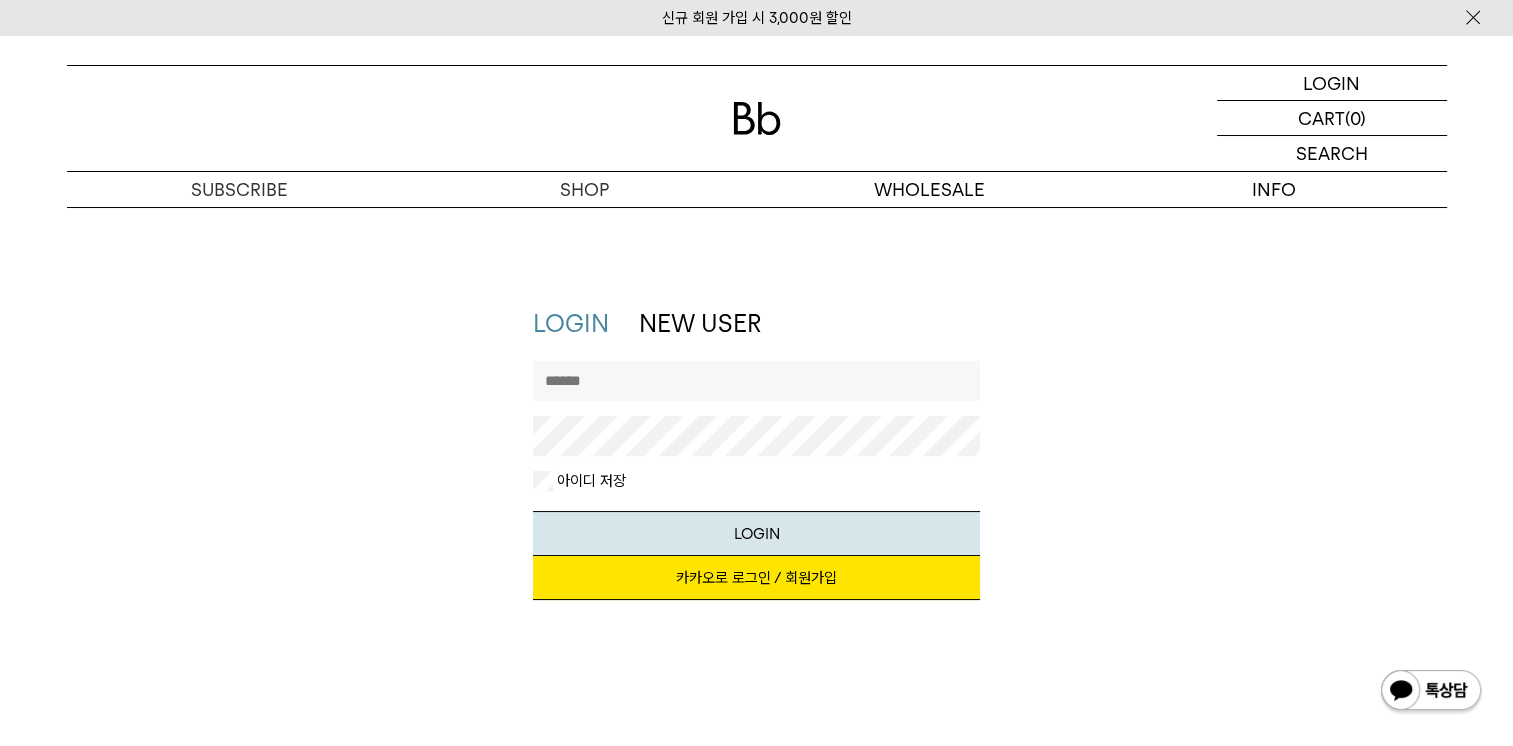click on "카카오로 로그인 / 회원가입" at bounding box center (756, 578) 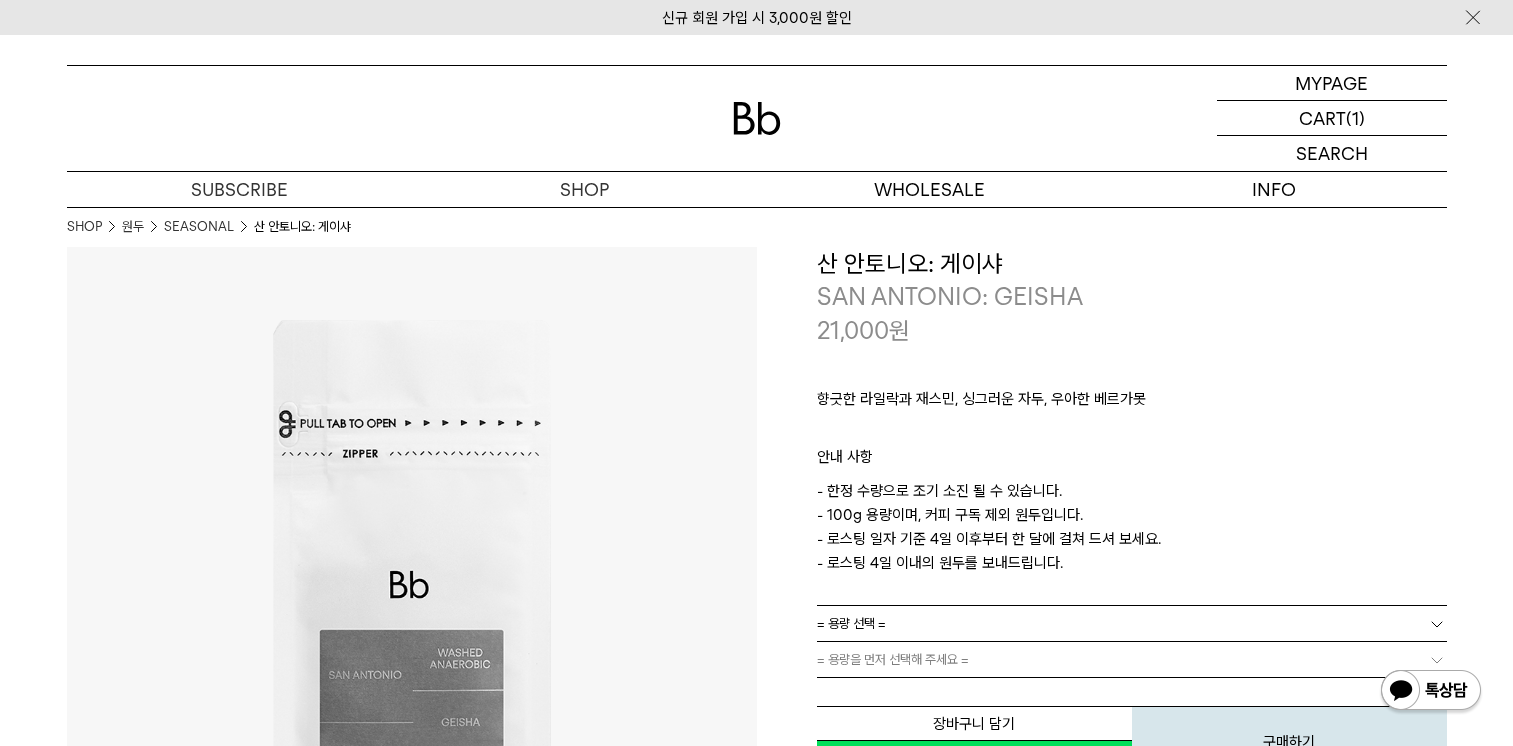 scroll, scrollTop: 0, scrollLeft: 0, axis: both 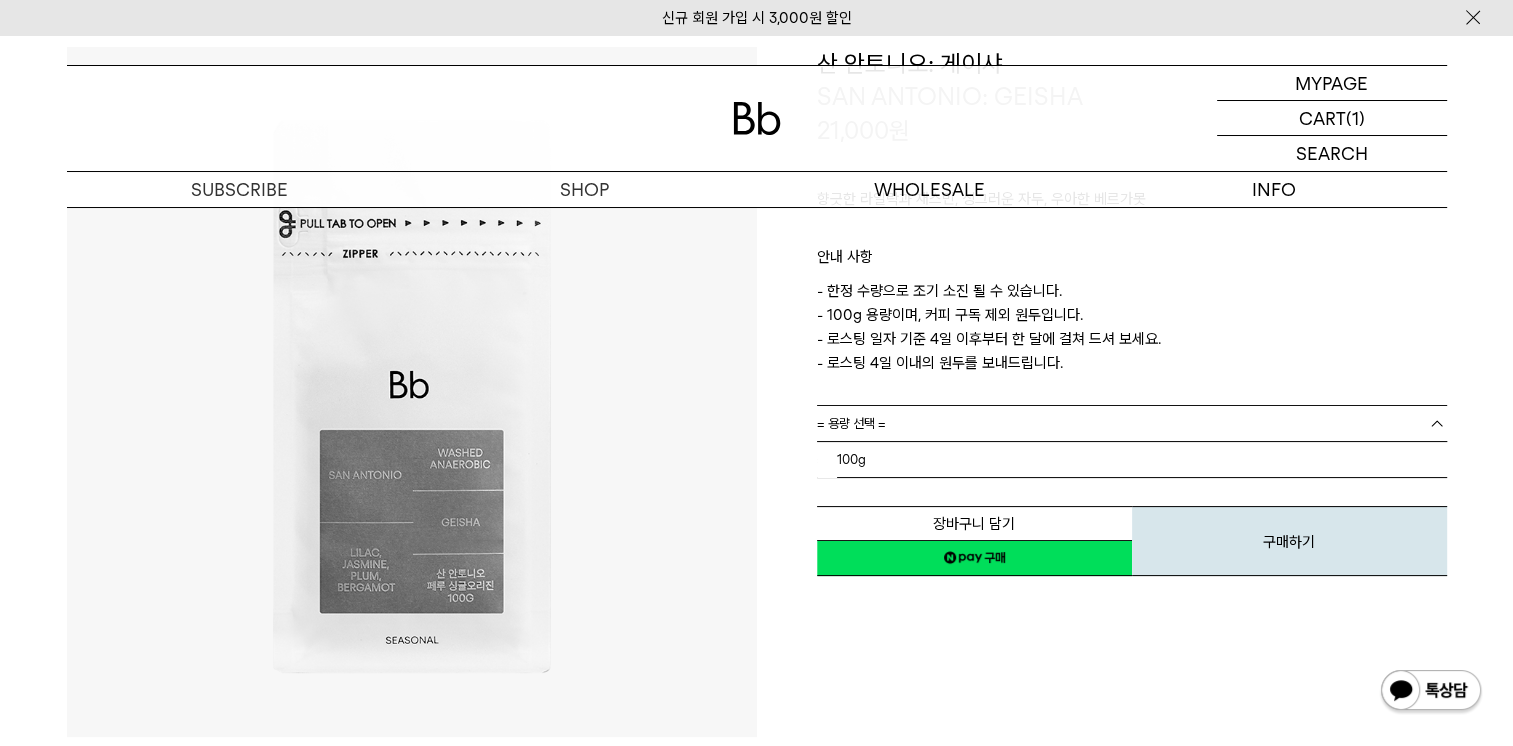 click on "=
용량 선택
=" at bounding box center [1132, 423] 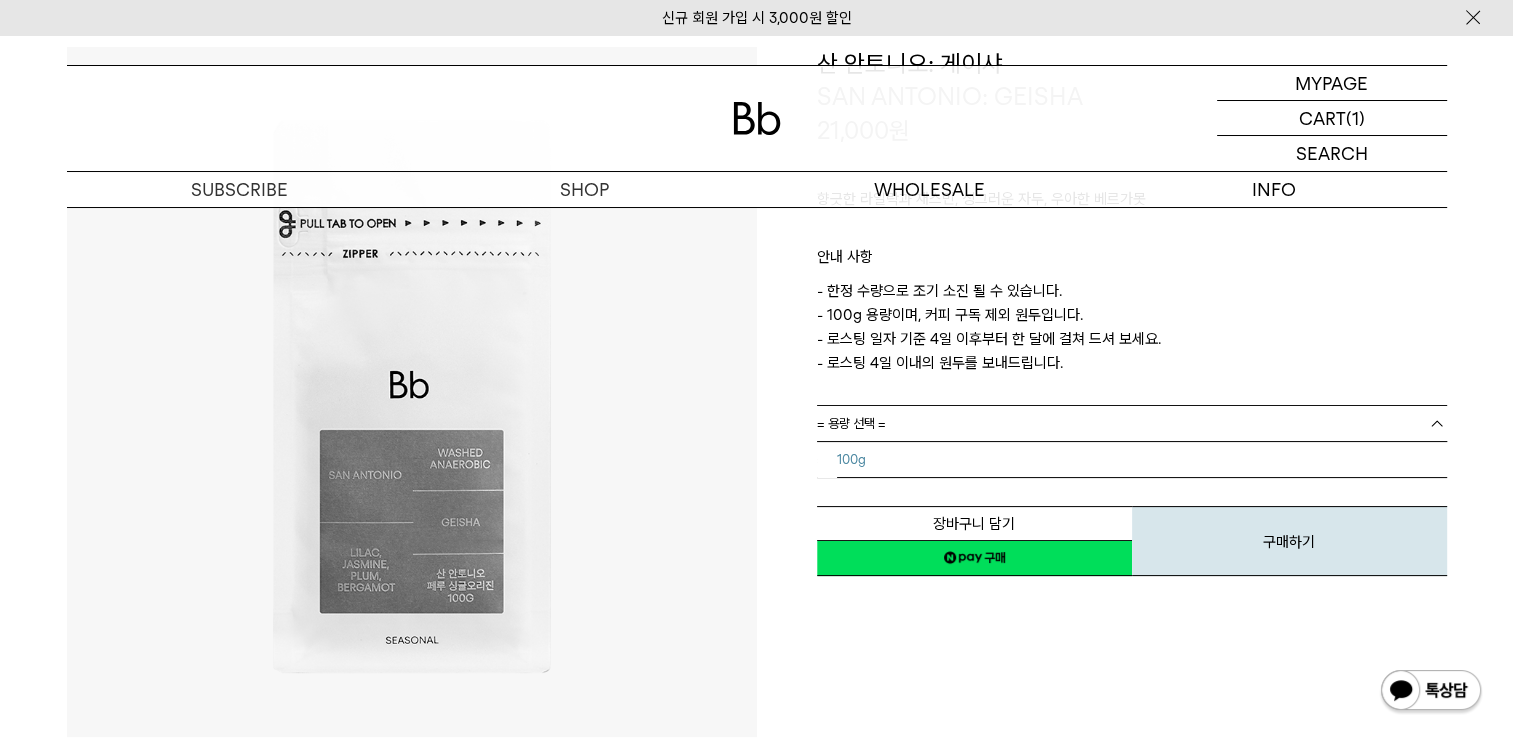 click on "100g" at bounding box center (1142, 460) 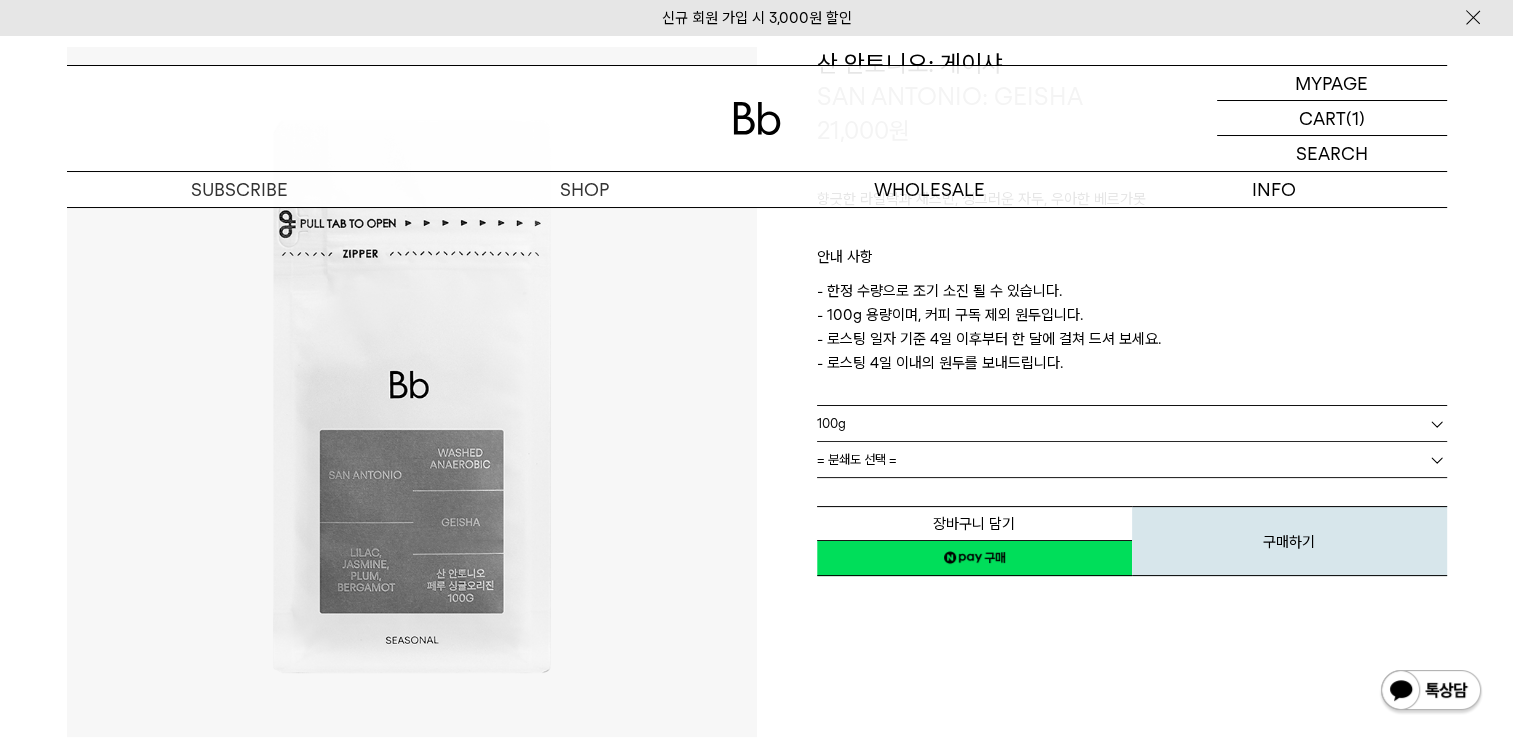 click on "= 분쇄도 선택 =" at bounding box center (1132, 459) 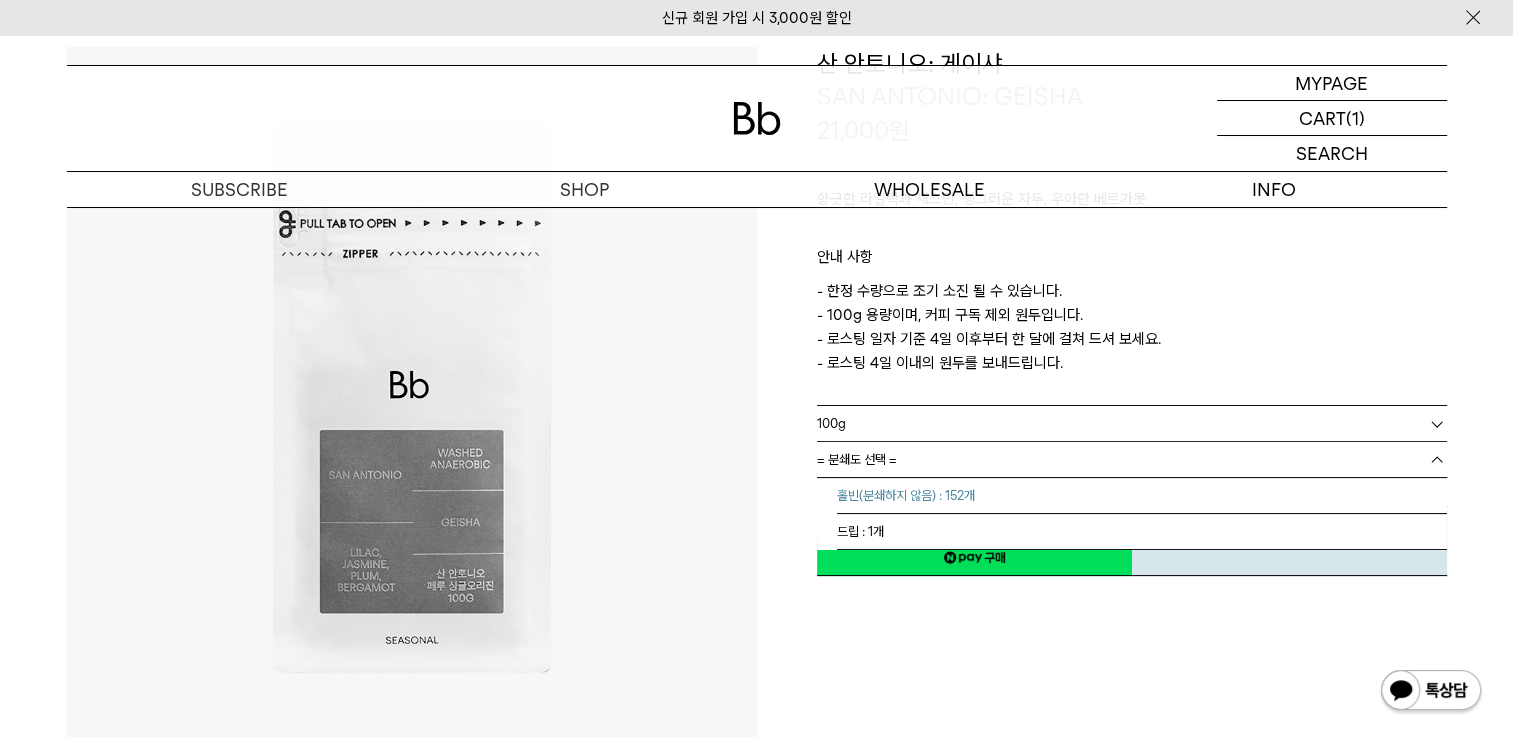 click on "홀빈(분쇄하지 않음) : 152개" at bounding box center [1142, 496] 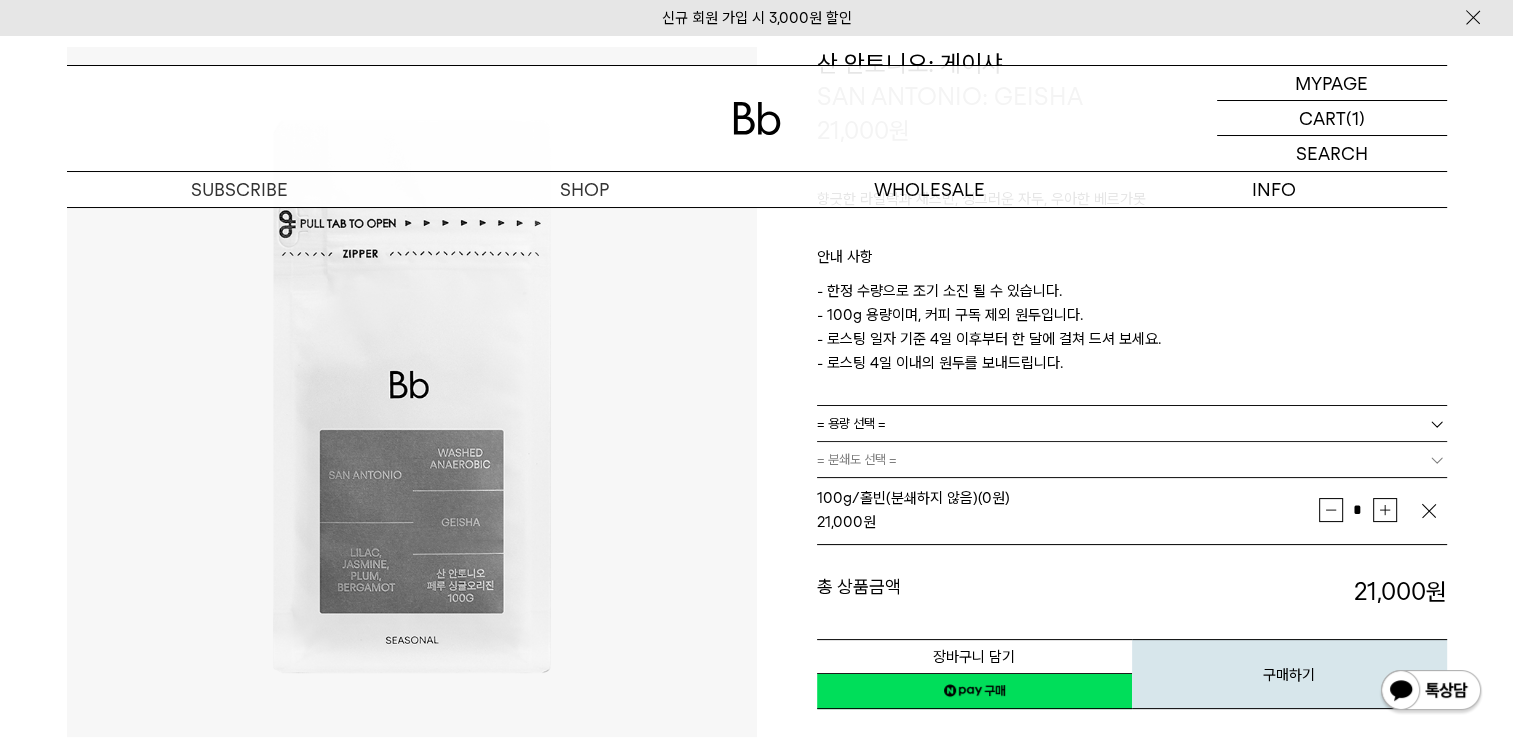 scroll, scrollTop: 400, scrollLeft: 0, axis: vertical 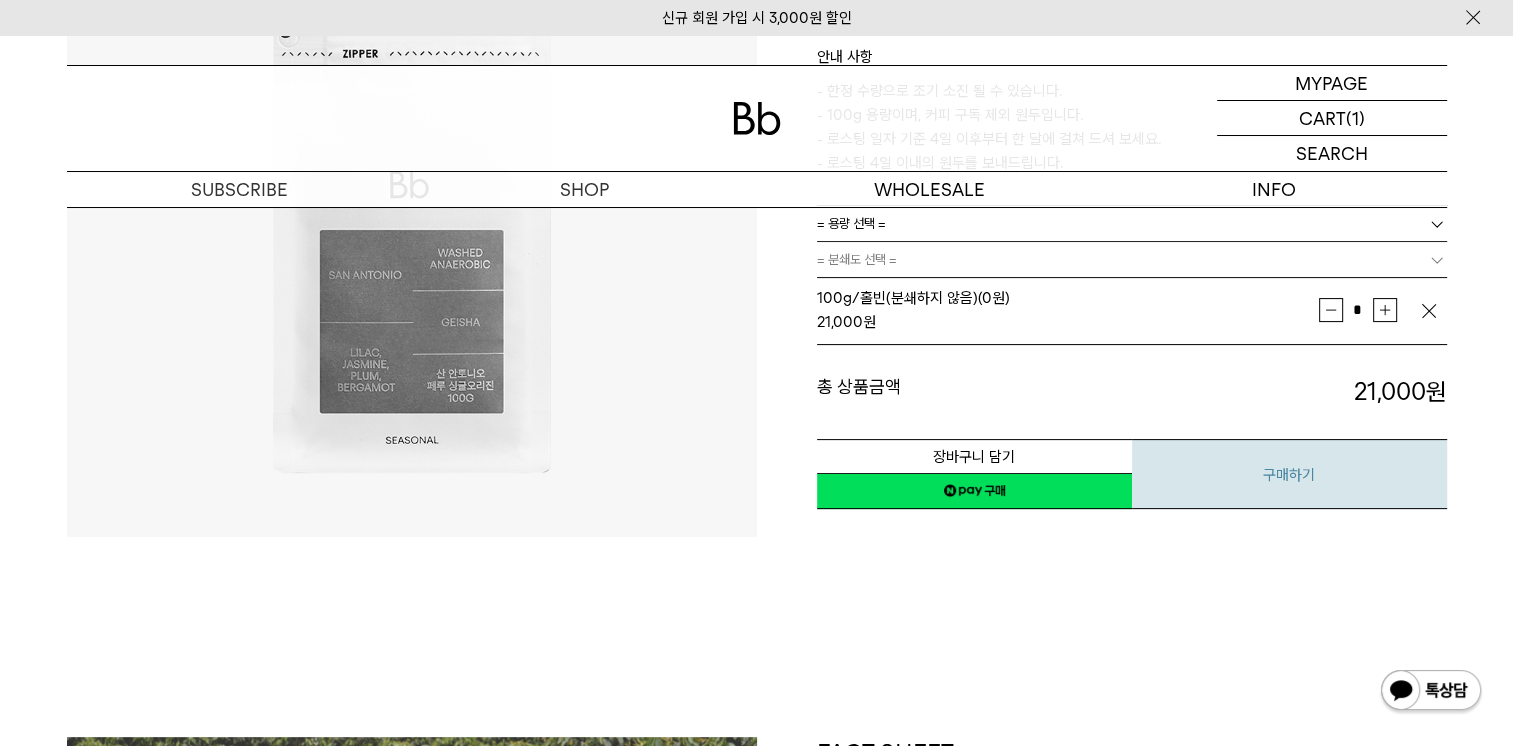 click on "구매하기" at bounding box center (1289, 474) 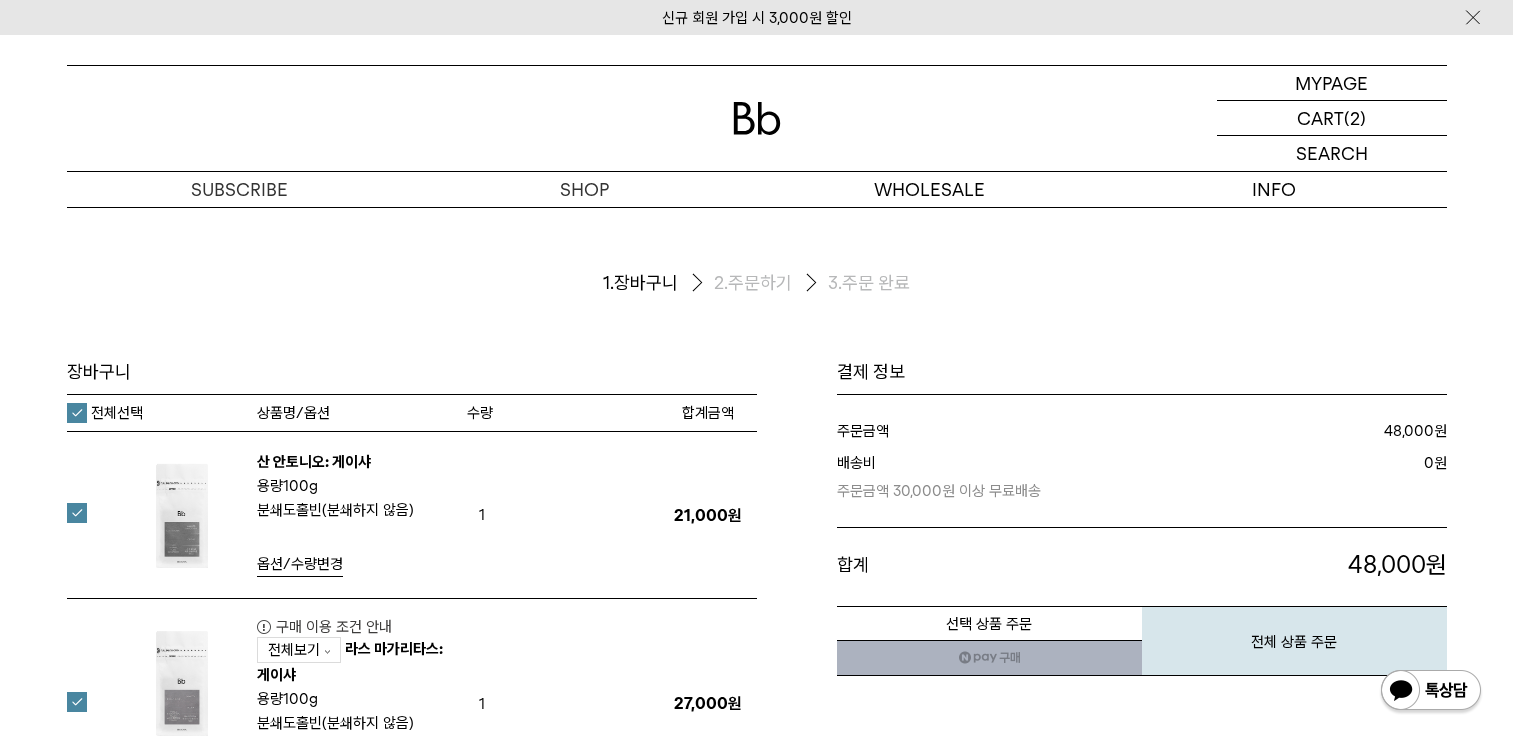 scroll, scrollTop: 0, scrollLeft: 0, axis: both 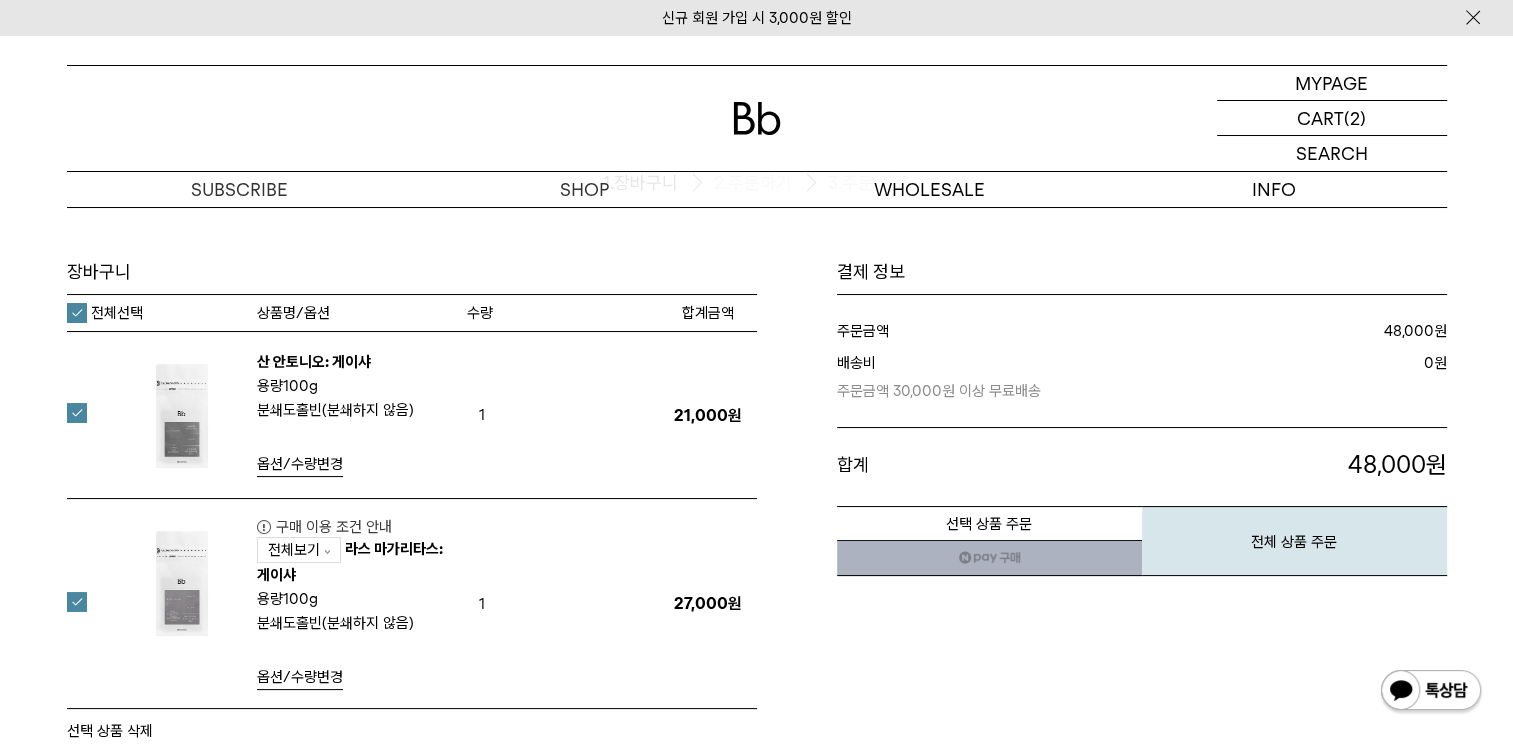 click at bounding box center (89, 602) 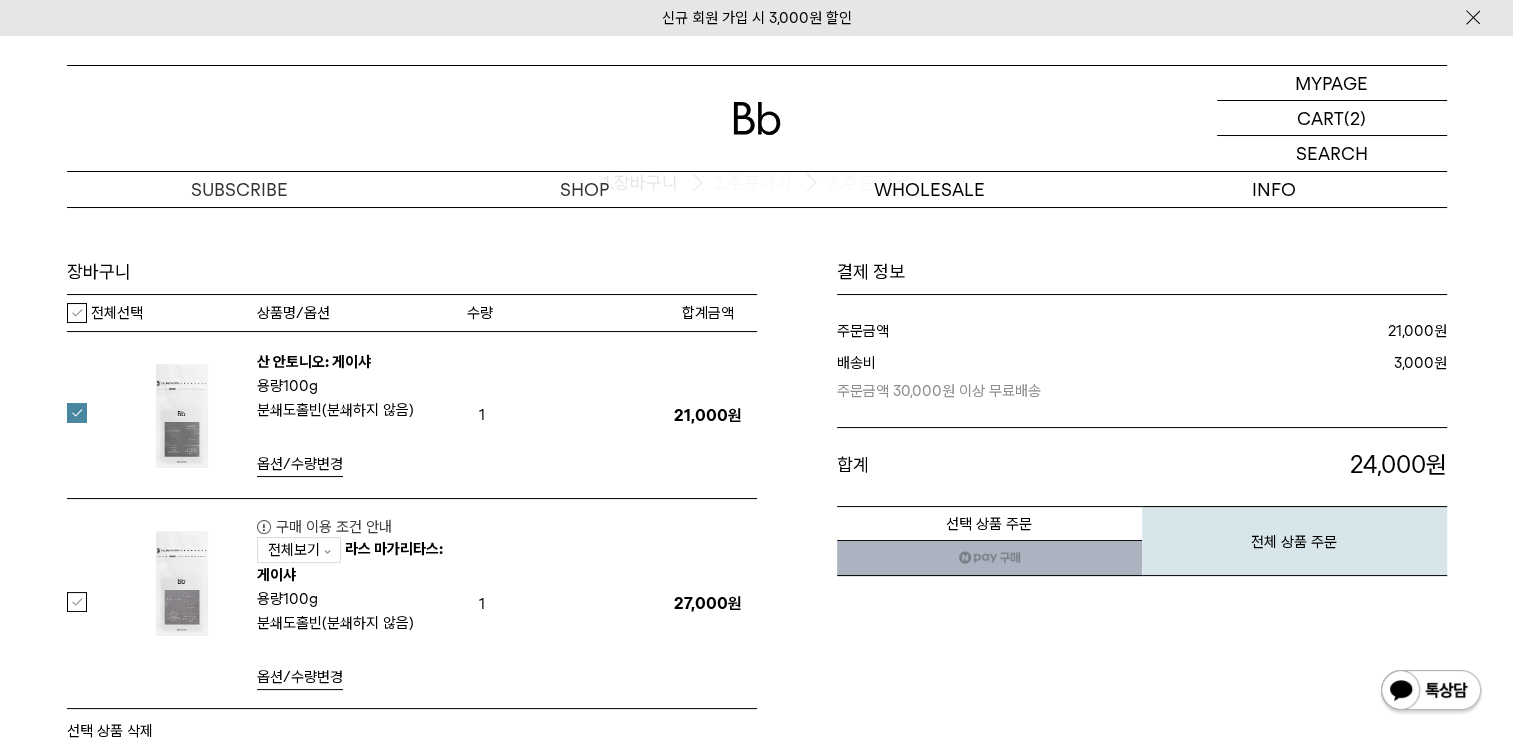 click on "전체보기" at bounding box center (299, 550) 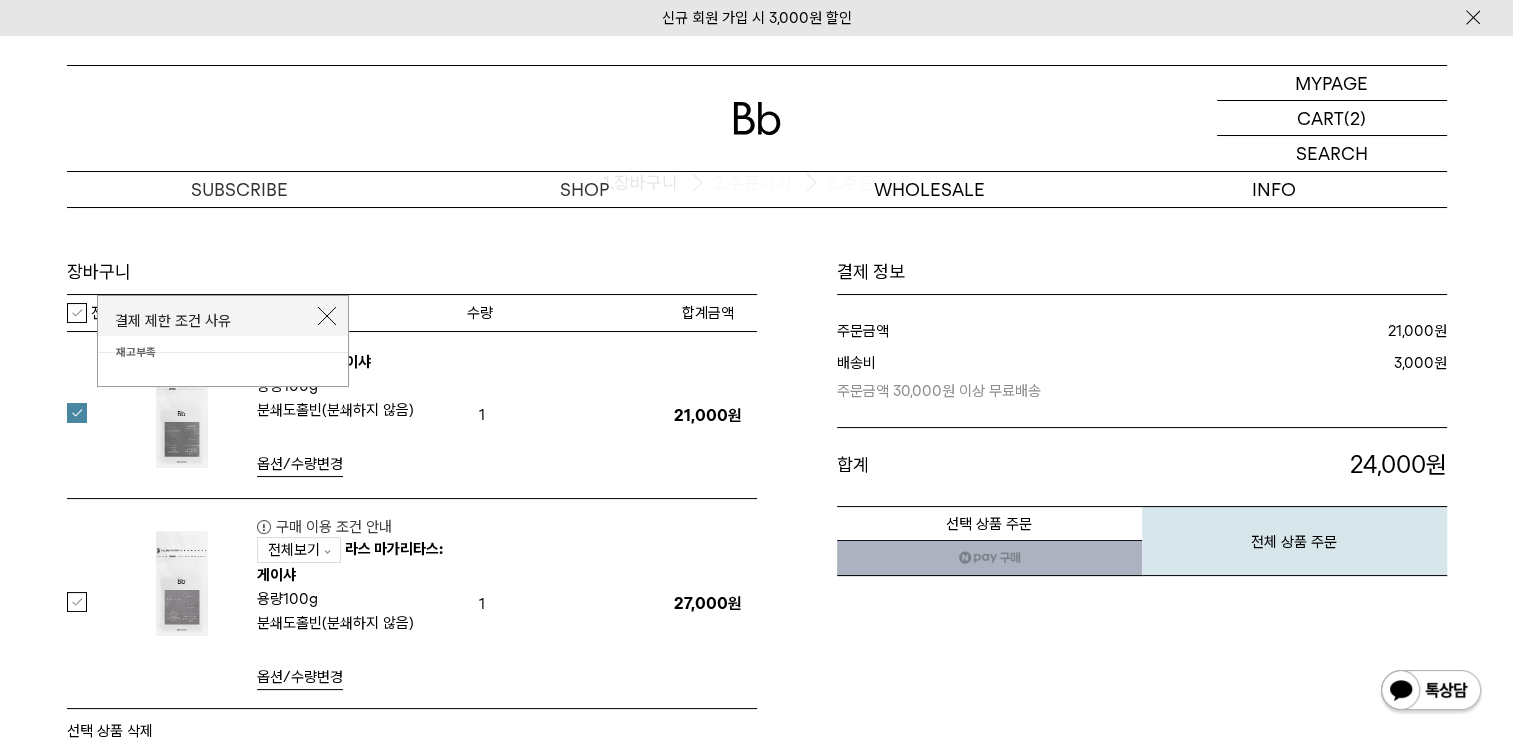 click on "닫기" at bounding box center [327, 316] 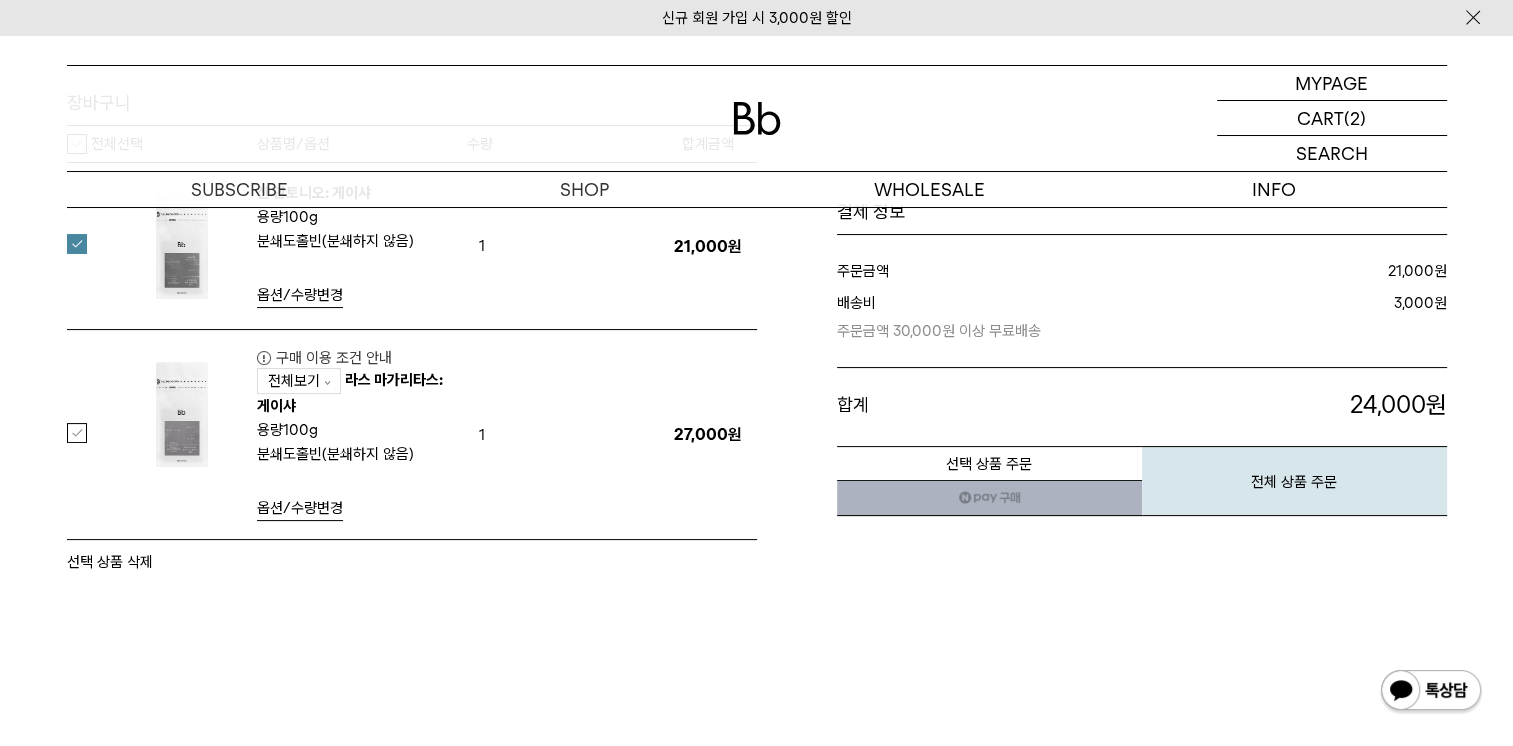 scroll, scrollTop: 200, scrollLeft: 0, axis: vertical 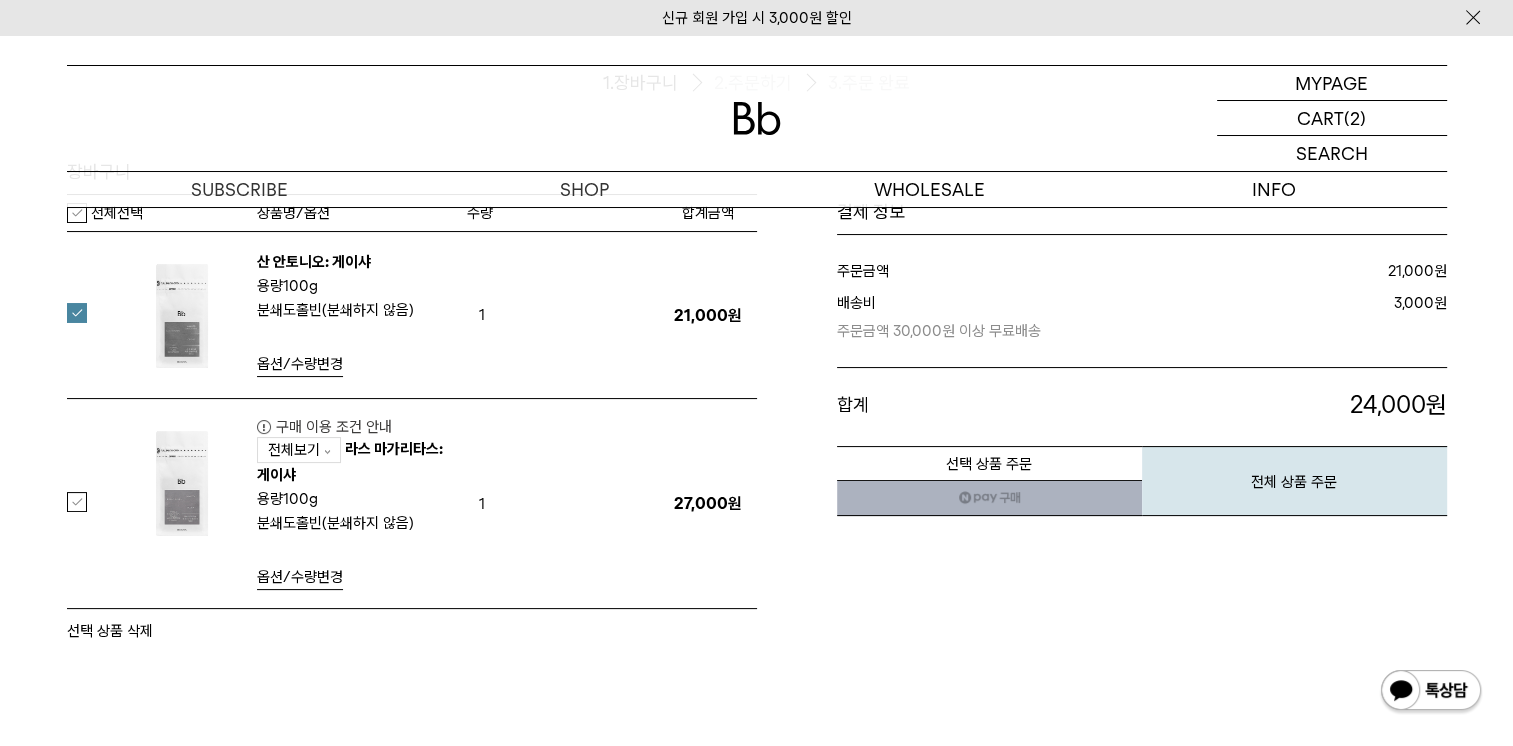 click at bounding box center [89, 313] 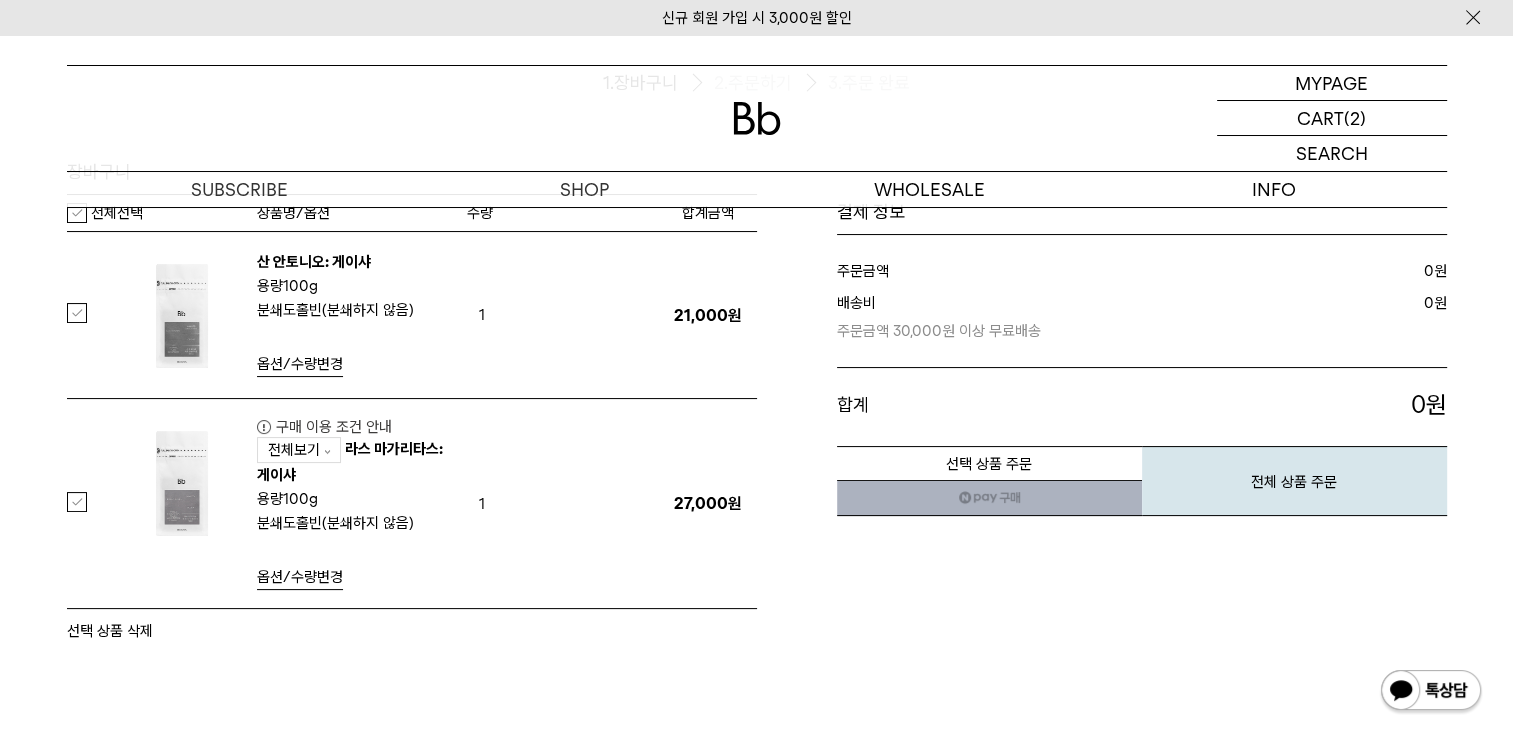 click at bounding box center (89, 502) 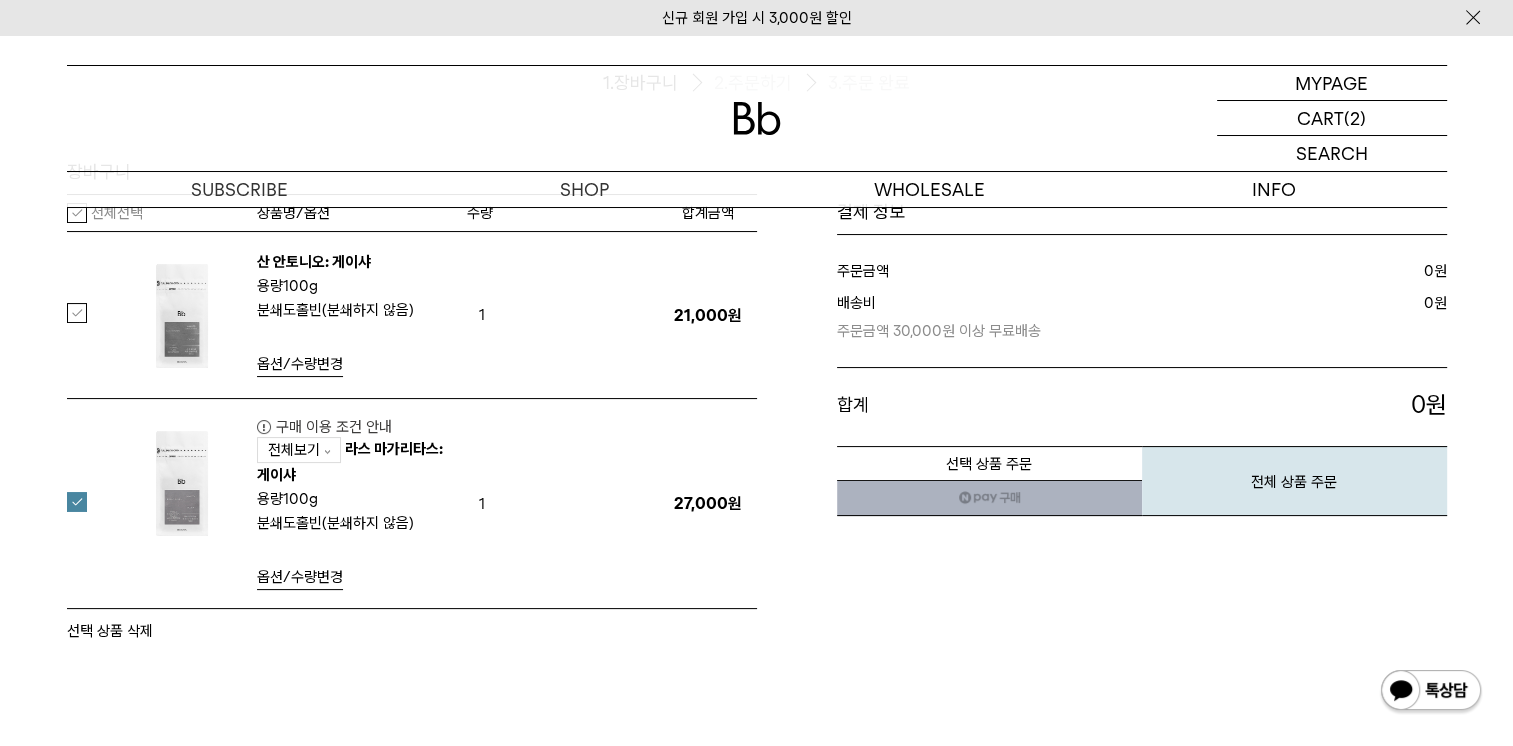 click on "선택 상품
삭제" at bounding box center [110, 631] 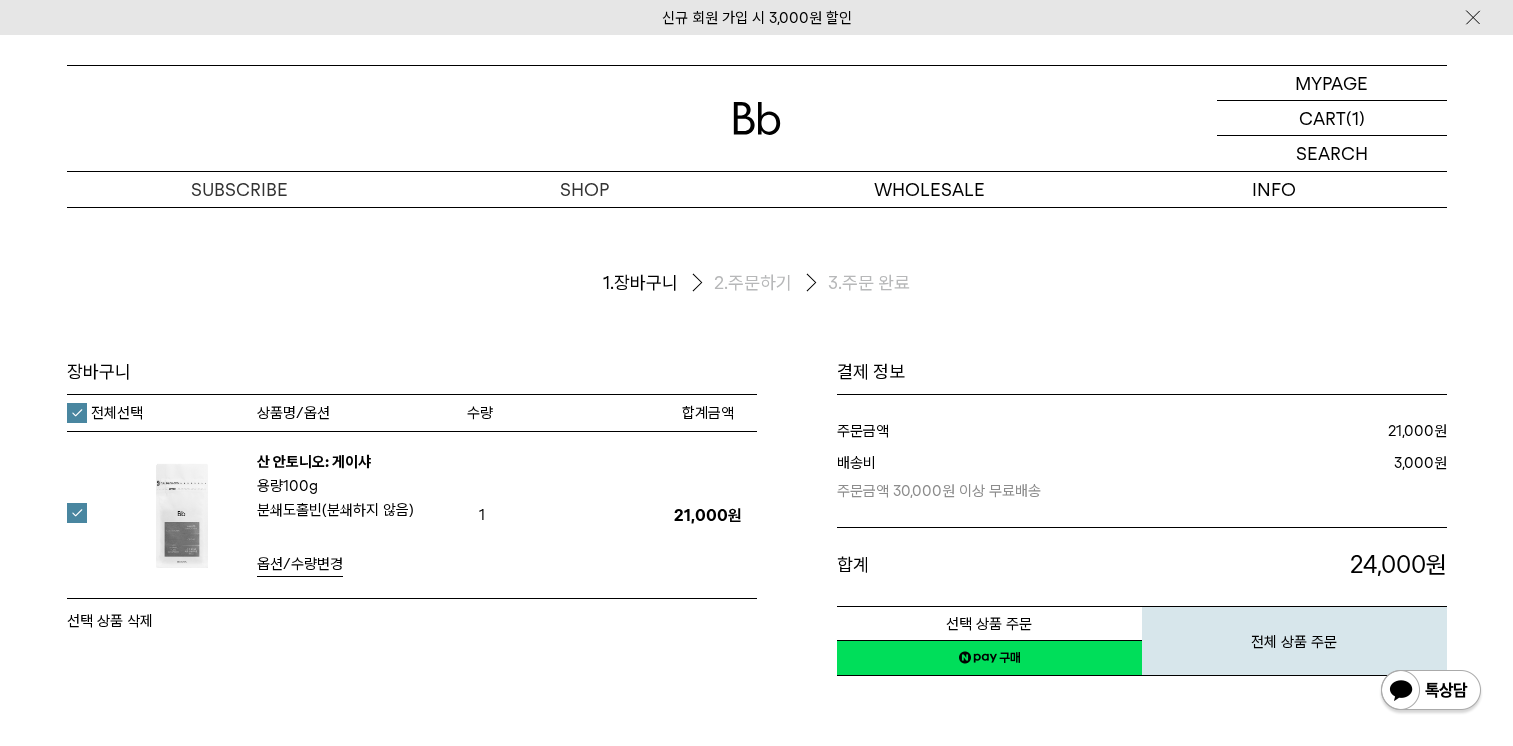 scroll, scrollTop: 200, scrollLeft: 0, axis: vertical 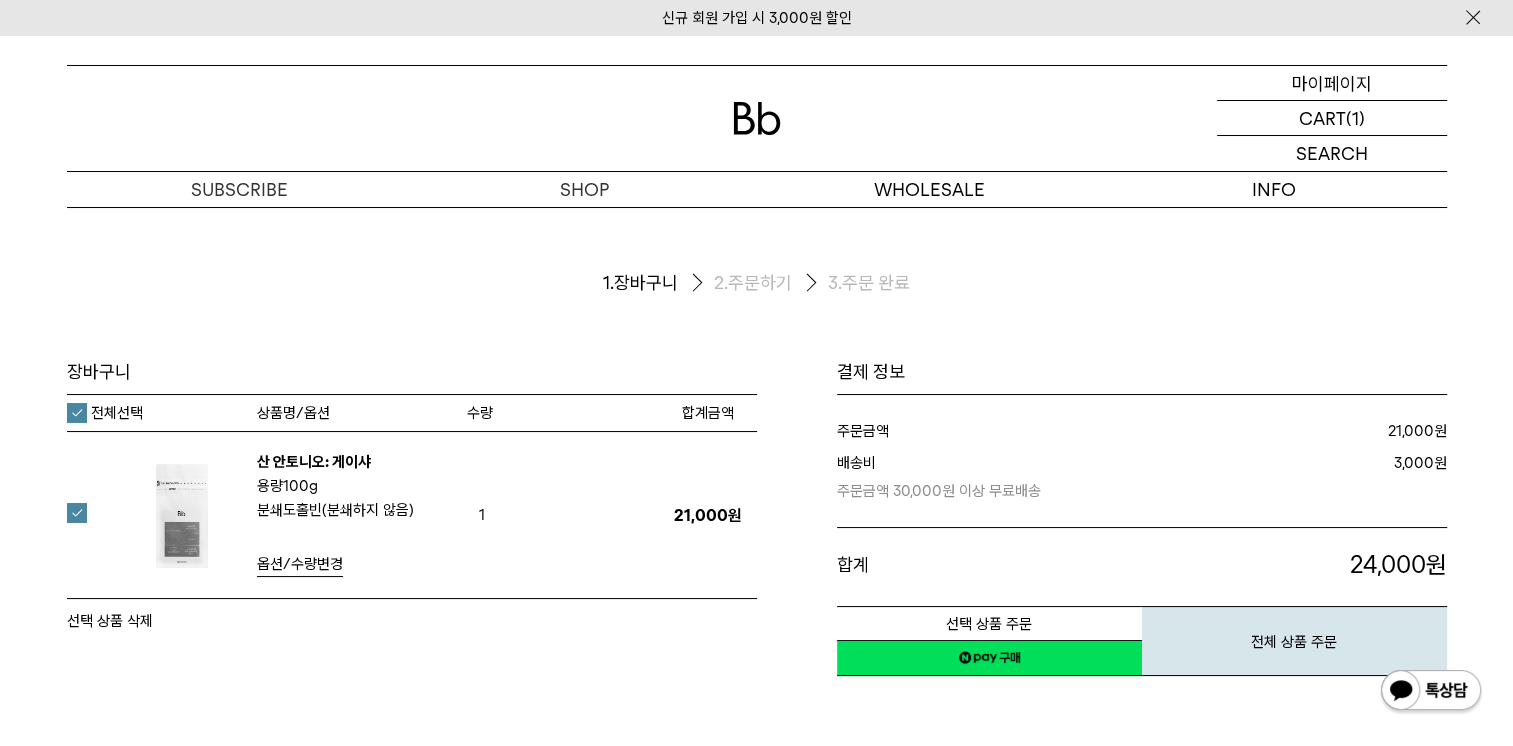 click on "마이페이지" at bounding box center (1332, 83) 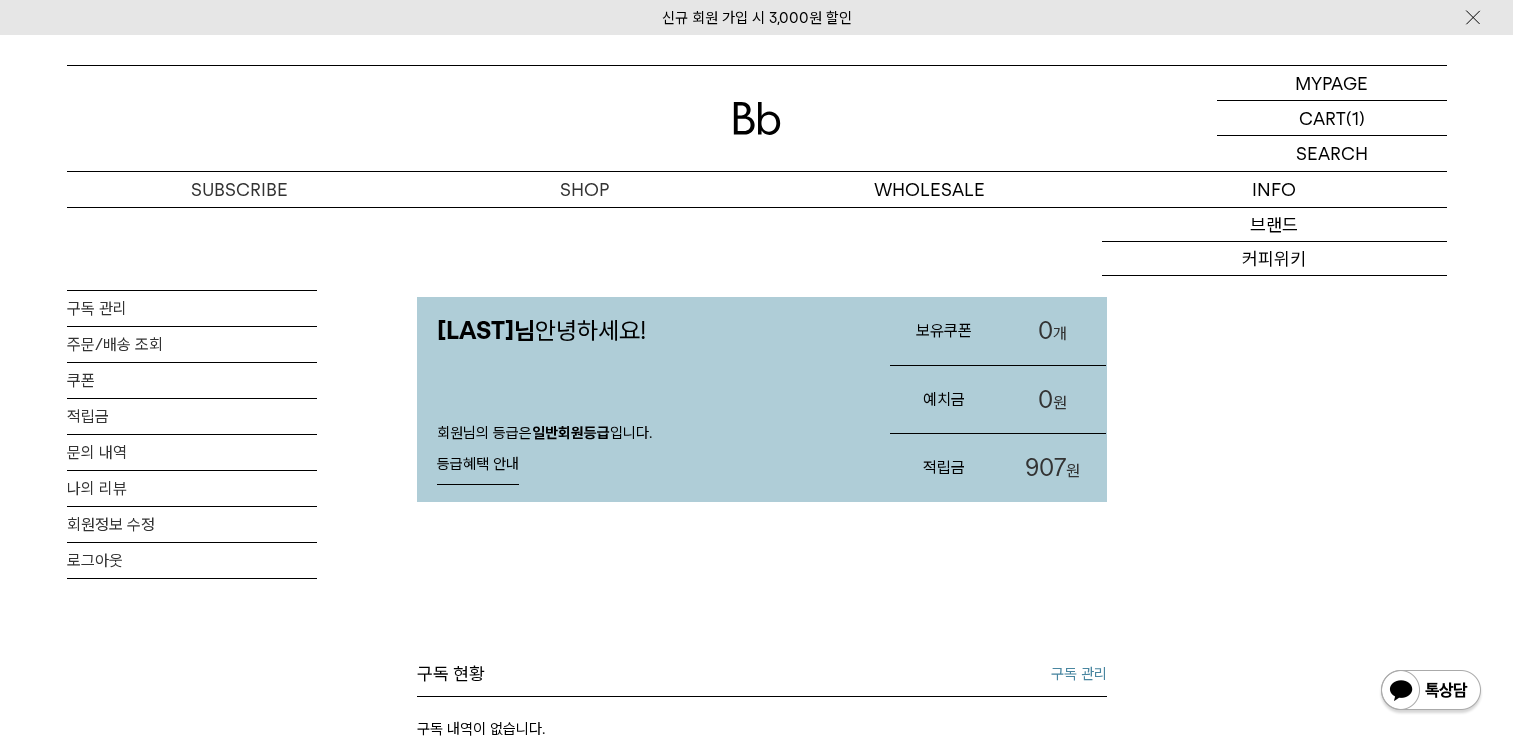 scroll, scrollTop: 0, scrollLeft: 0, axis: both 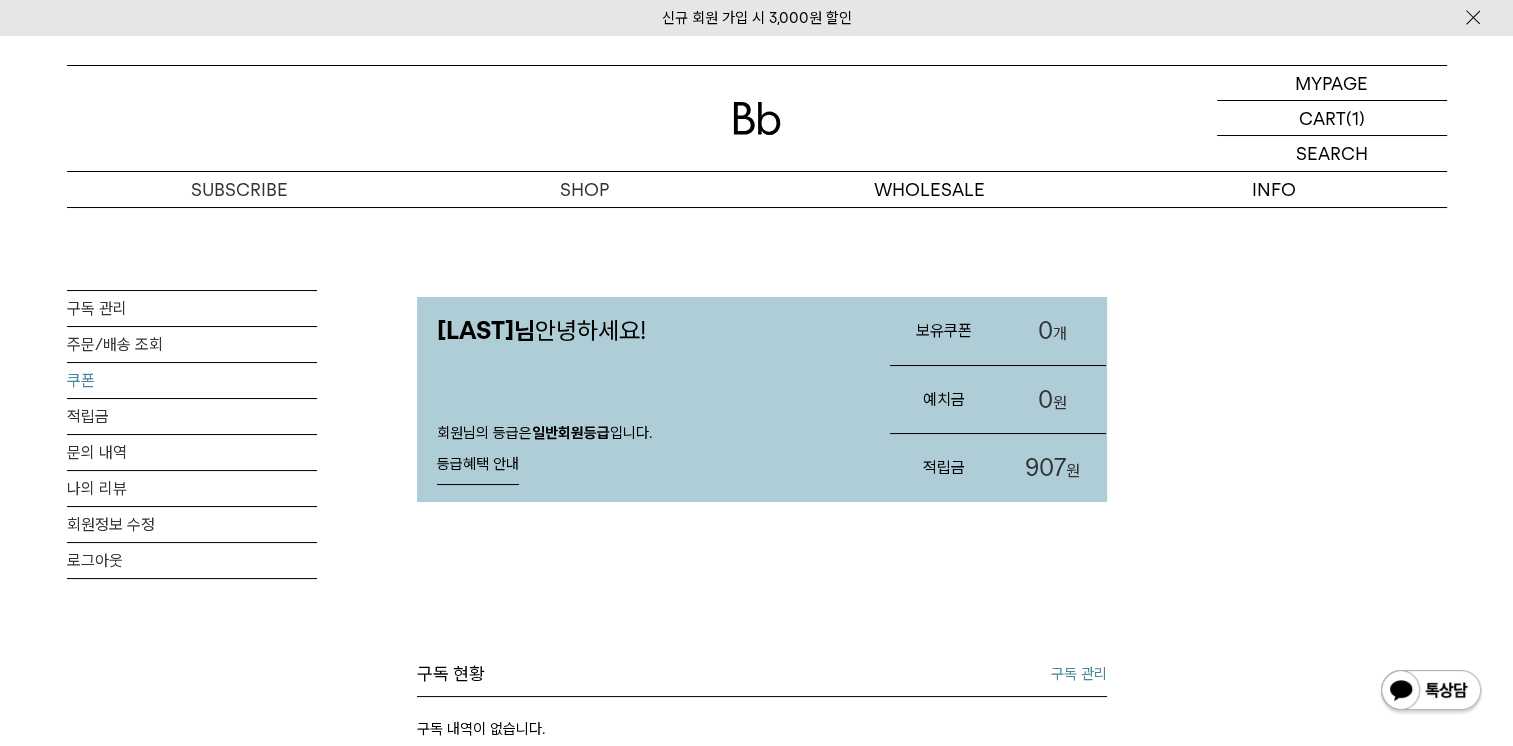click on "쿠폰" at bounding box center [192, 380] 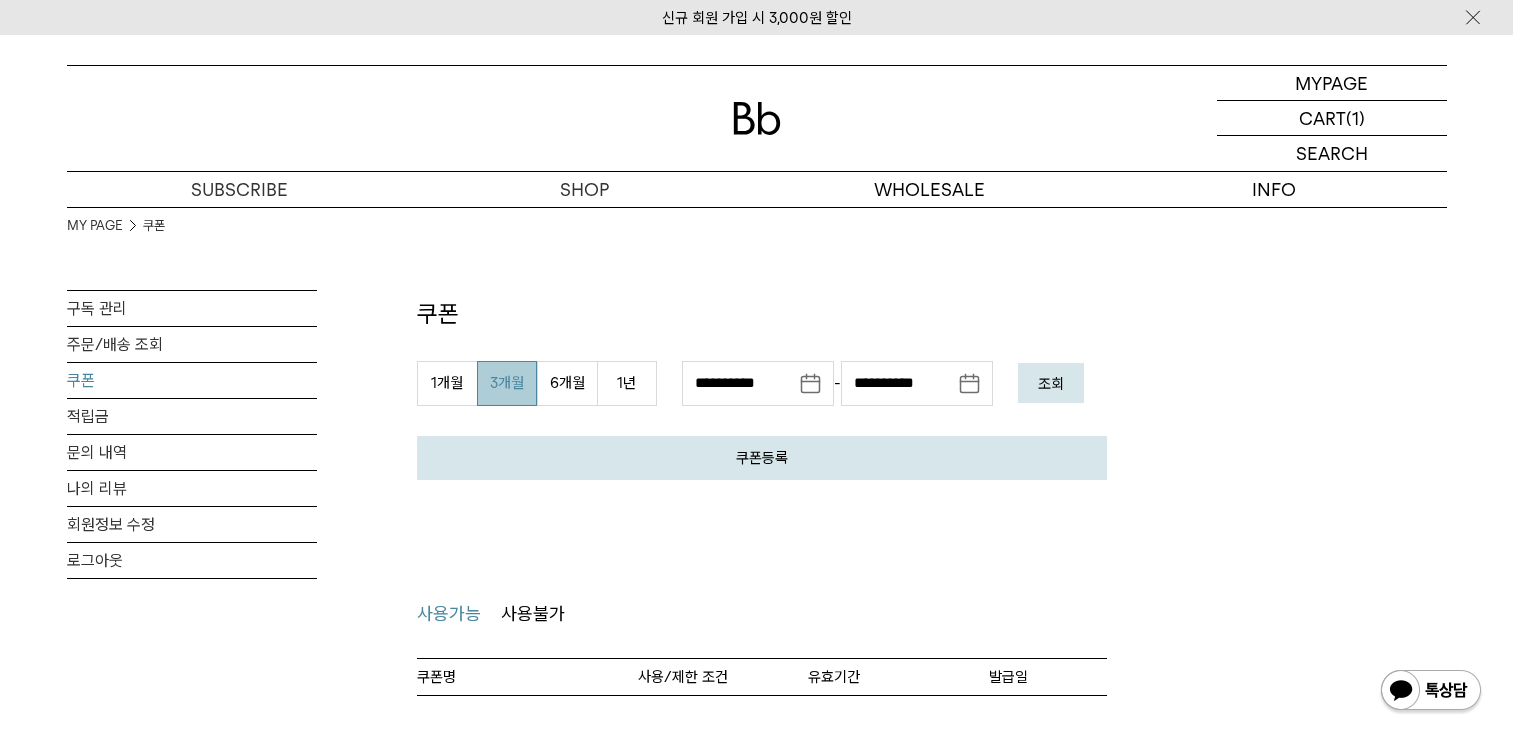 scroll, scrollTop: 0, scrollLeft: 0, axis: both 